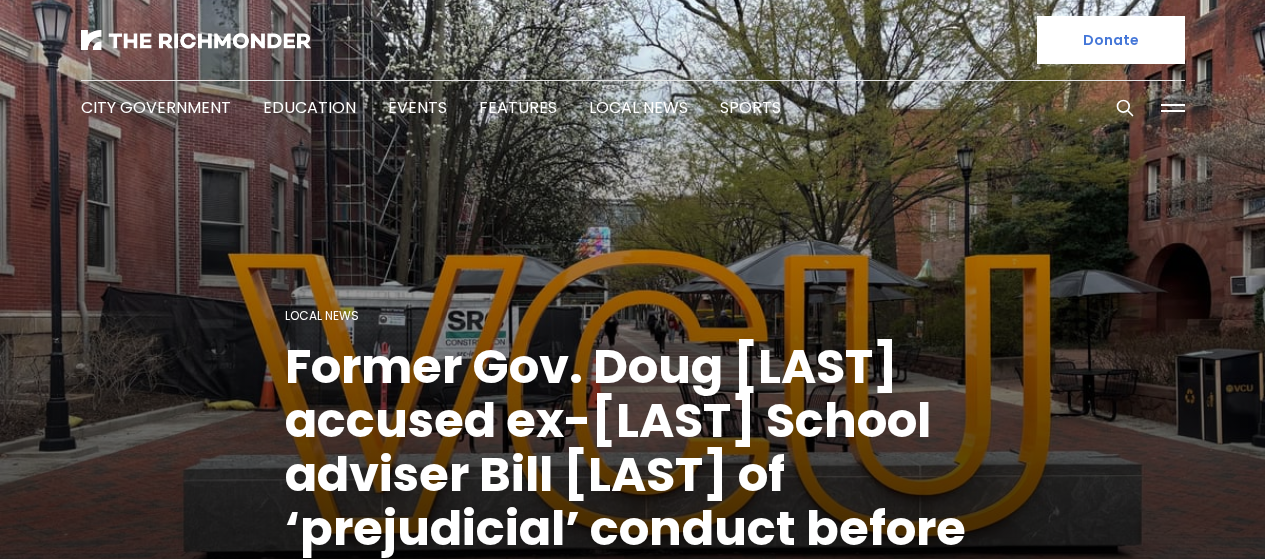 scroll, scrollTop: 0, scrollLeft: 0, axis: both 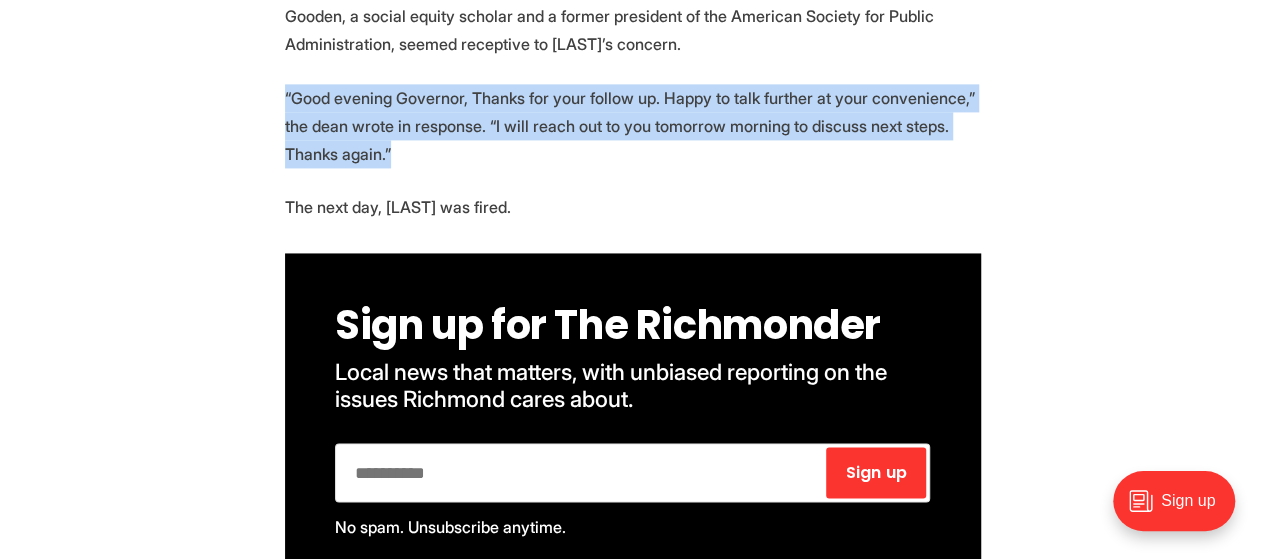 drag, startPoint x: 742, startPoint y: 126, endPoint x: 898, endPoint y: 234, distance: 189.73666 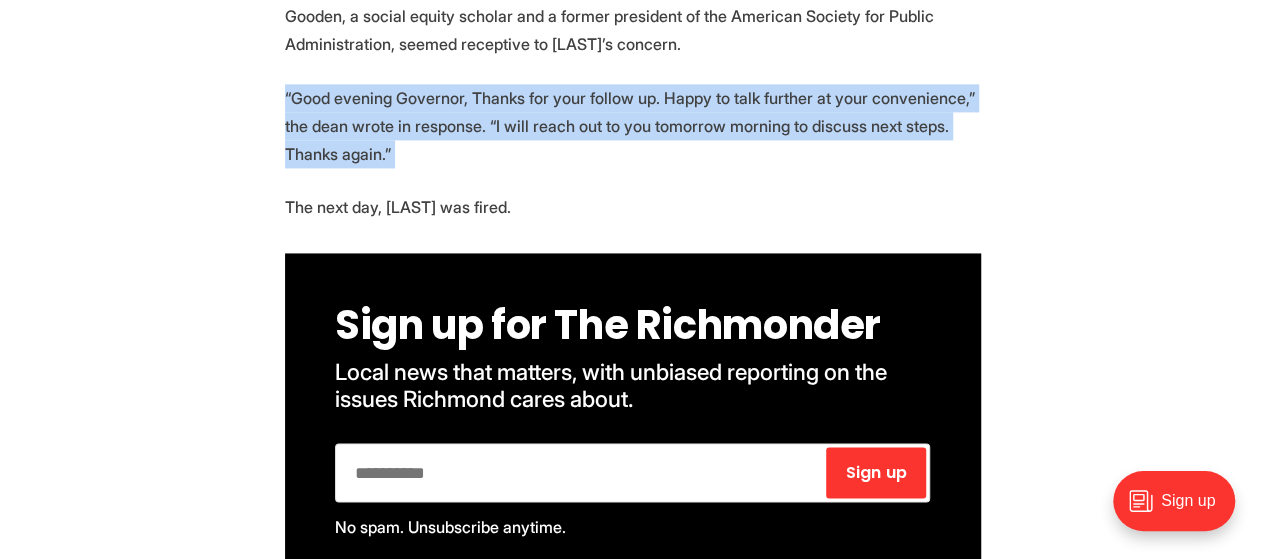 drag, startPoint x: 898, startPoint y: 234, endPoint x: 803, endPoint y: 131, distance: 140.12137 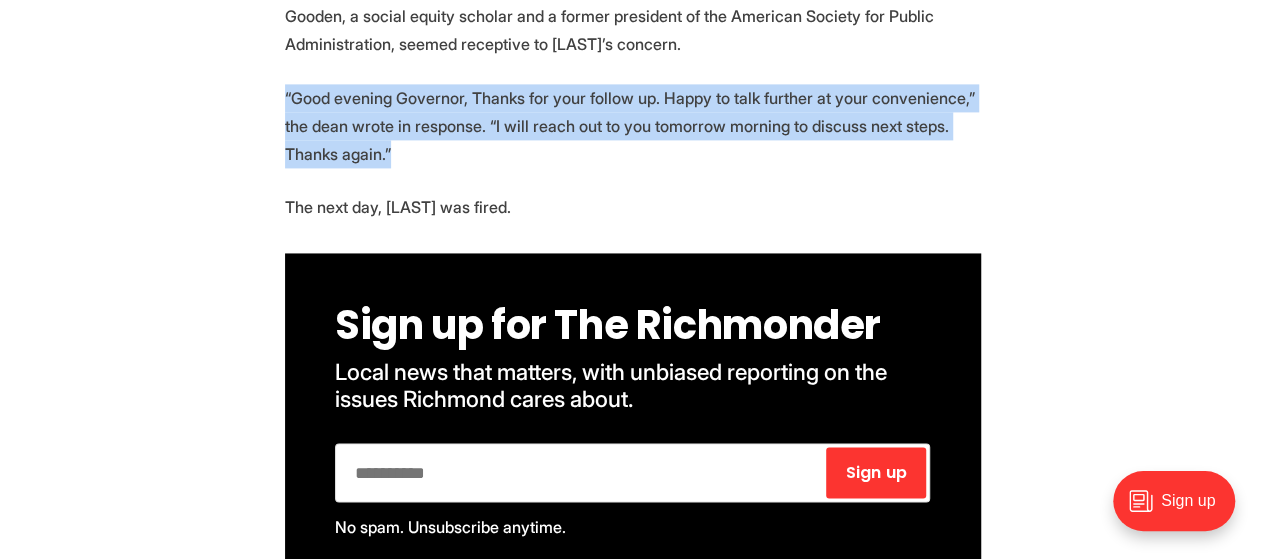 drag, startPoint x: 907, startPoint y: 232, endPoint x: 792, endPoint y: 133, distance: 151.74321 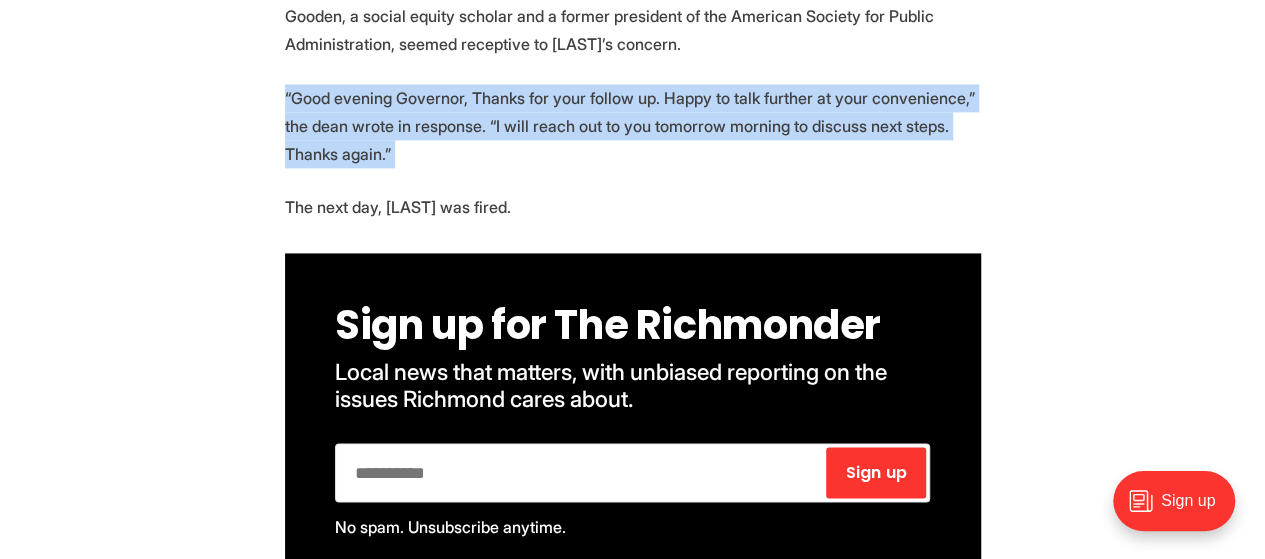 drag, startPoint x: 792, startPoint y: 133, endPoint x: 887, endPoint y: 224, distance: 131.55228 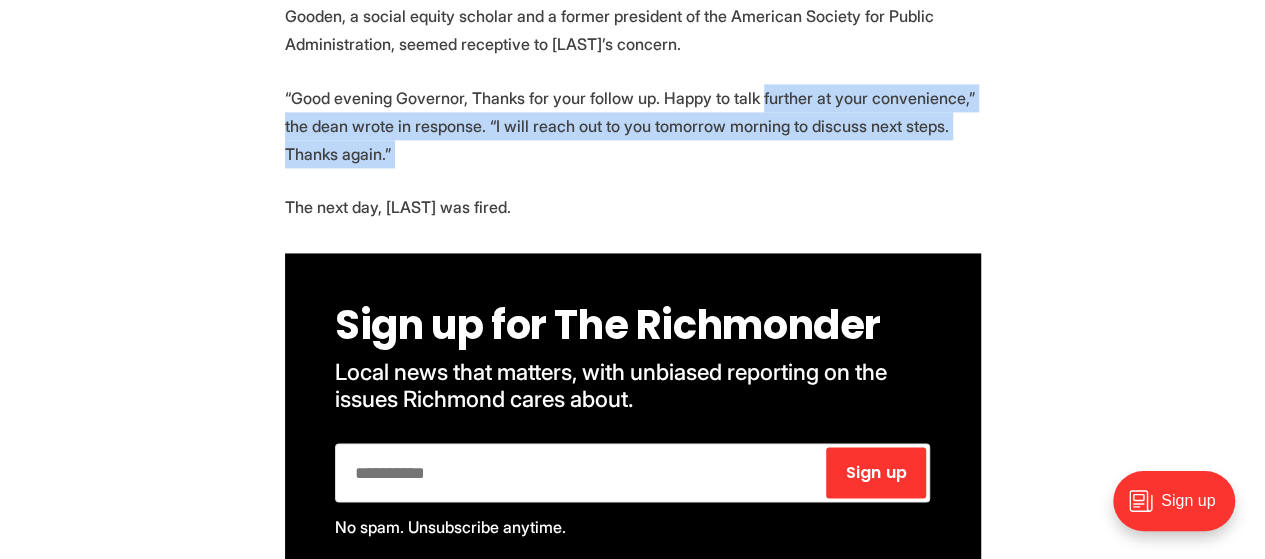 drag, startPoint x: 903, startPoint y: 231, endPoint x: 814, endPoint y: 145, distance: 123.76187 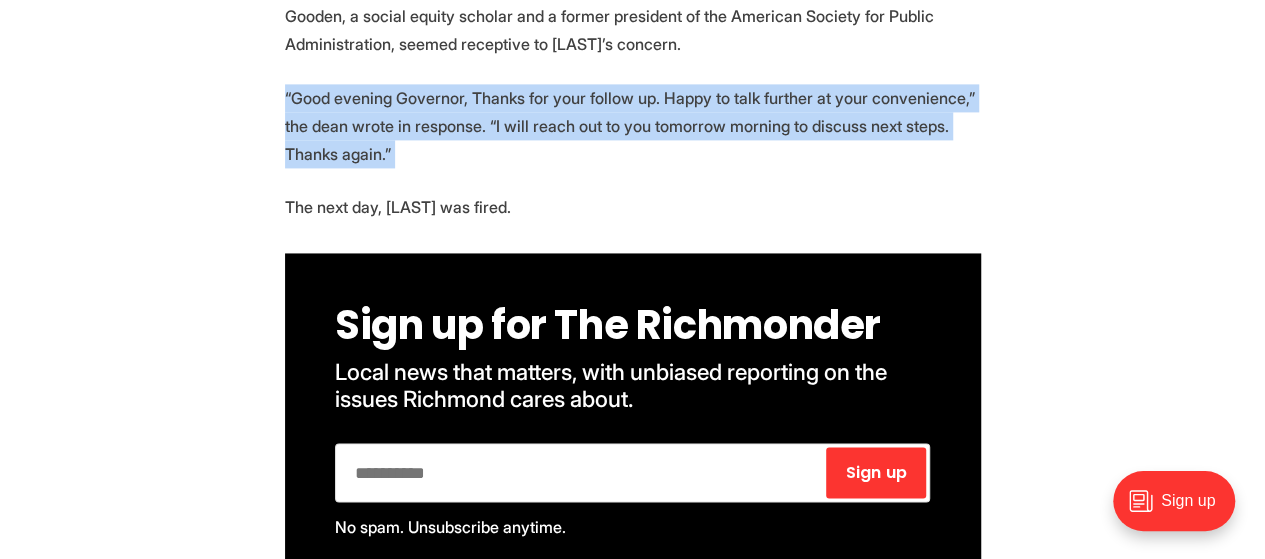 click on "On the night before Virginia government expert Bill [LAST] was fired from his teaching and advisory role at VCU’s L. Douglas [LAST] School of Government and Public Affairs, former Gov. Doug [LAST] sent the school’s dean an email accusing [LAST] of “prejudicial” behavior. [LAST] didn’t elaborate on what he felt [LAST] had done wrong, but the email was part of a discussion thread about a dispute that arose over topics to be discussed at a March 19 question-and-answer session the [LAST] School hosted with Richmond Mayor [LAST] [LAST]. [LAST], who served as chief of staff under former Govs. Mark [LAST] and Tim [LAST] in addition to a variety of other roles in state government, was the event’s moderator. [LAST] chose not to ask [LAST] a pair of hard-hitting questions he says he was pressured to ask anonymously on behalf of [LAST], a former Richmond mayor who didn’t have a public-facing role in the virtual Q&A with the current mayor. The next day, [LAST] was fired. Sign up" at bounding box center (632, 2681) 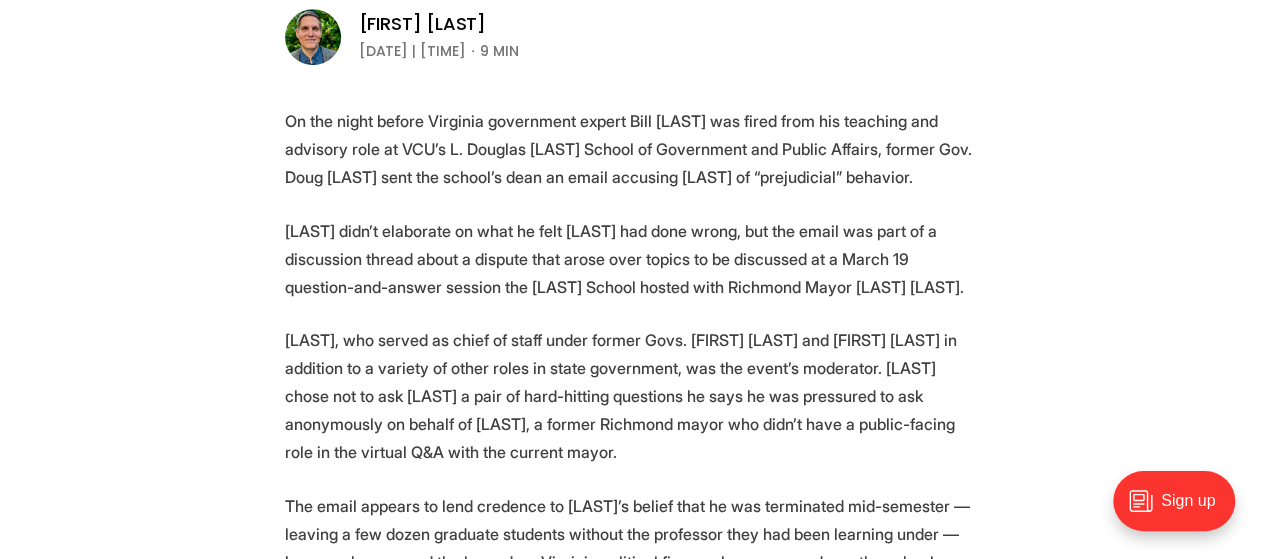 scroll, scrollTop: 700, scrollLeft: 0, axis: vertical 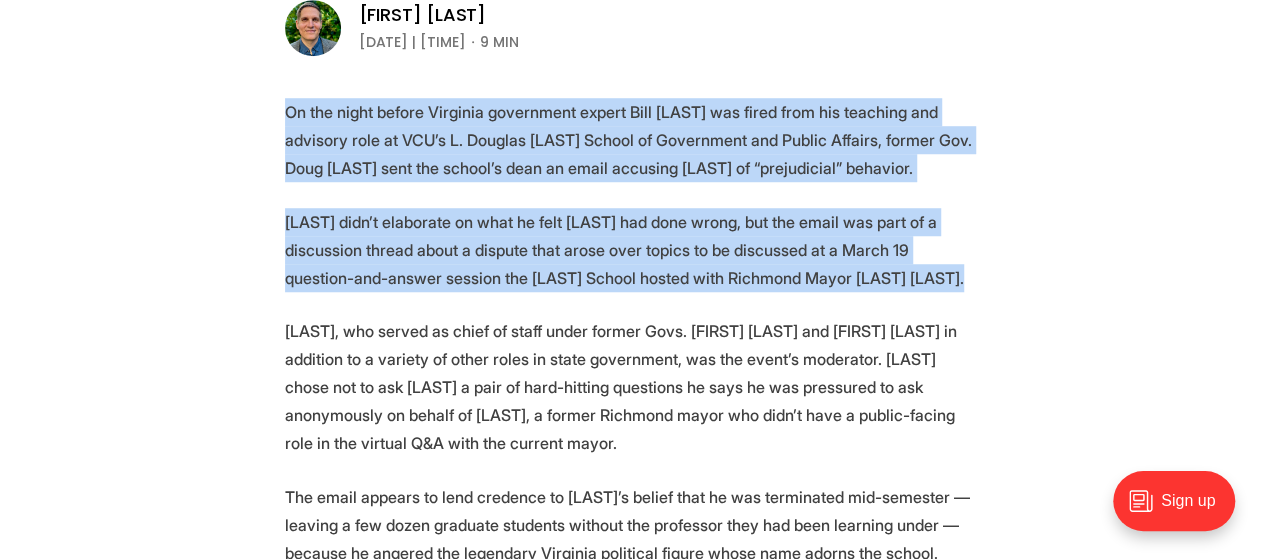 drag, startPoint x: 255, startPoint y: 117, endPoint x: 582, endPoint y: 323, distance: 386.4777 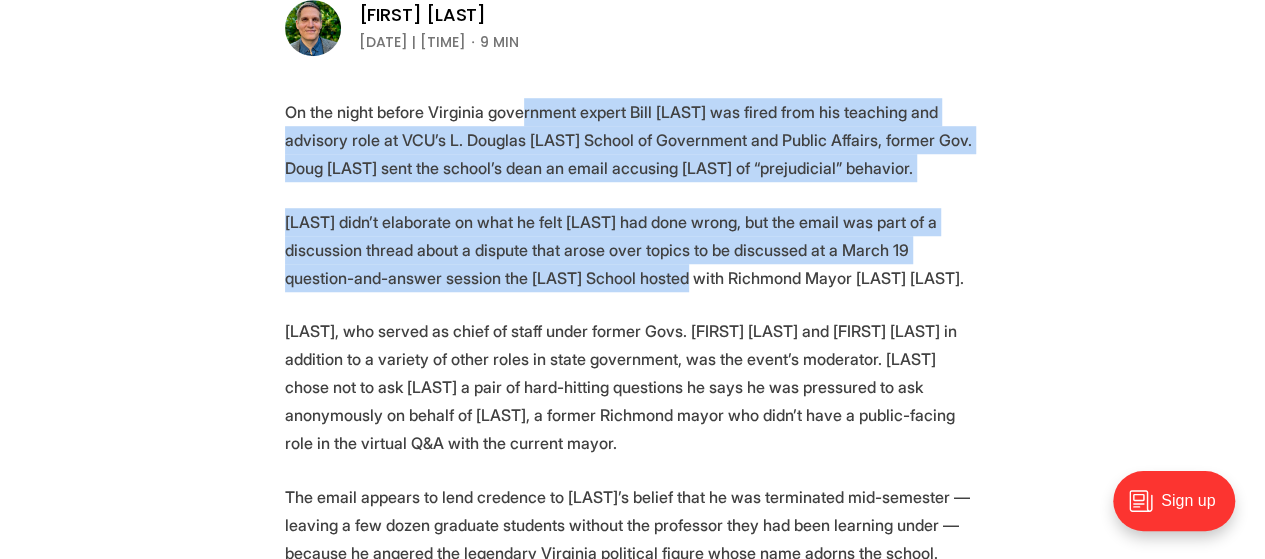drag, startPoint x: 538, startPoint y: 85, endPoint x: 701, endPoint y: 315, distance: 281.90247 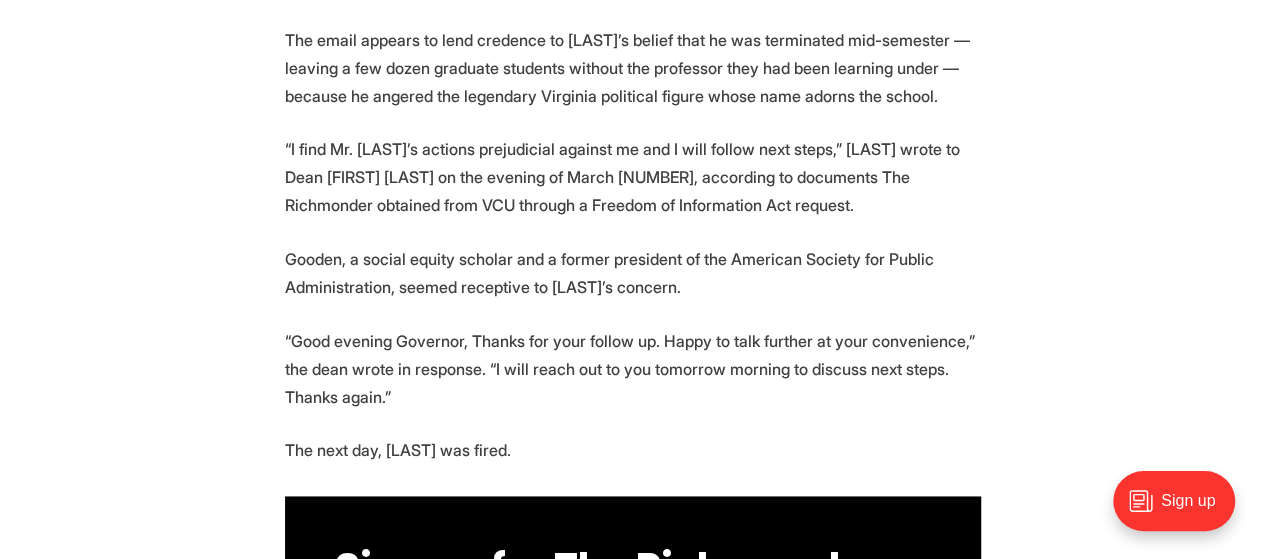 scroll, scrollTop: 1166, scrollLeft: 0, axis: vertical 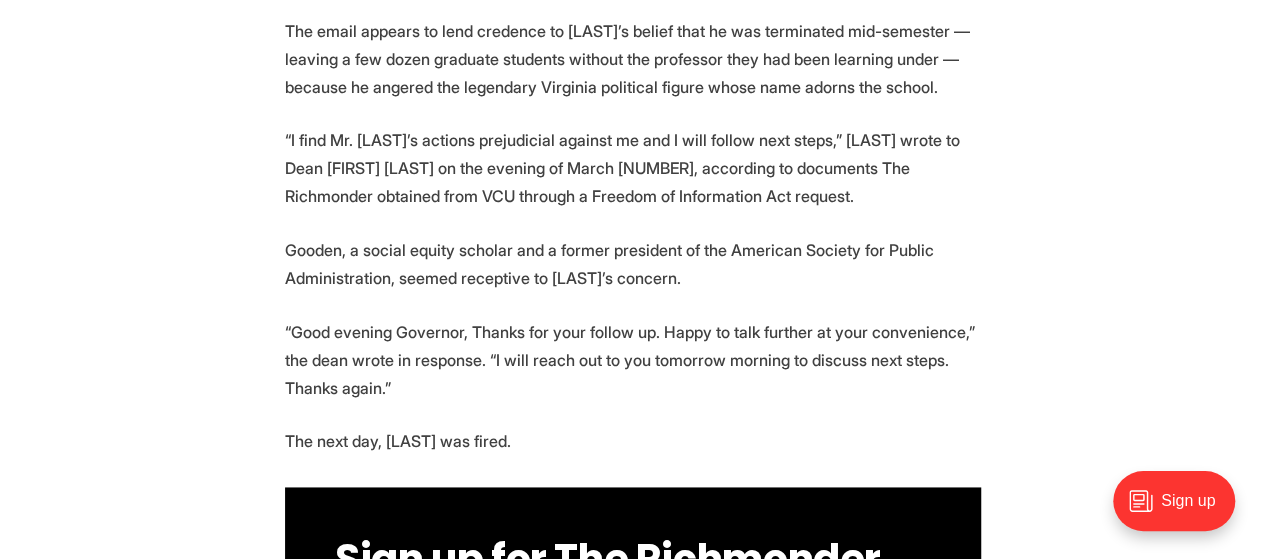 drag, startPoint x: 642, startPoint y: 173, endPoint x: 934, endPoint y: 292, distance: 315.3173 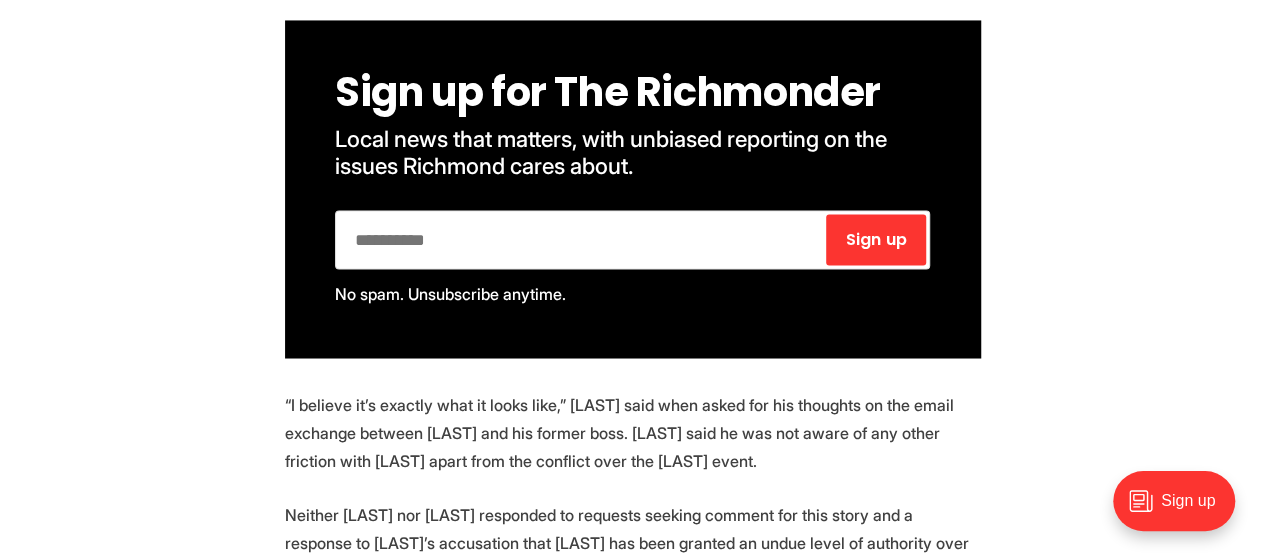 scroll, scrollTop: 1866, scrollLeft: 0, axis: vertical 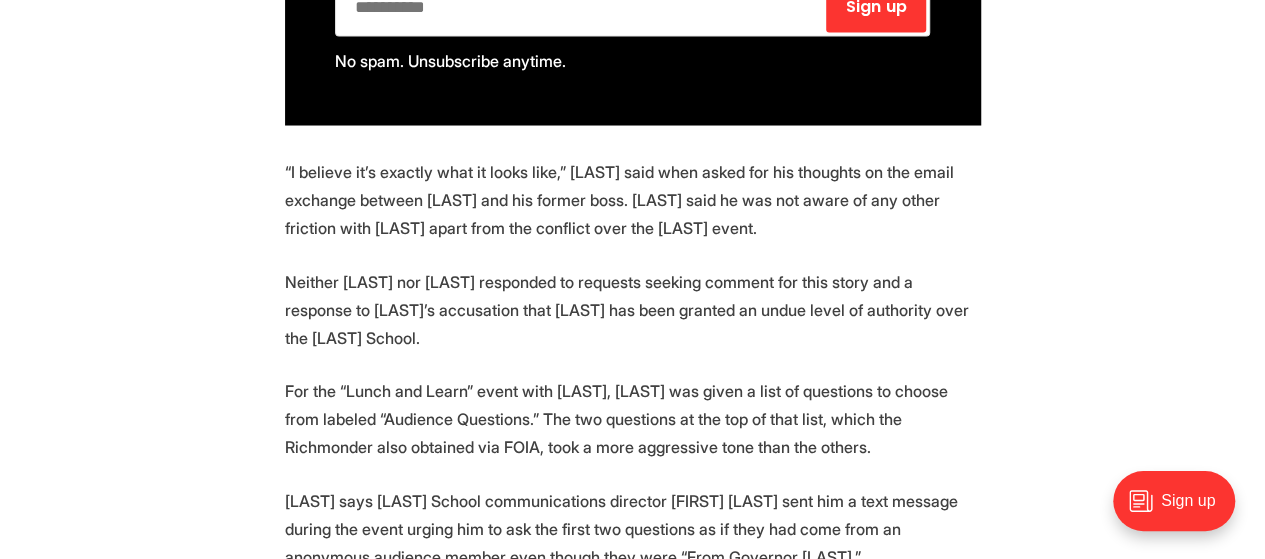 drag, startPoint x: 202, startPoint y: 251, endPoint x: 660, endPoint y: 426, distance: 490.2948 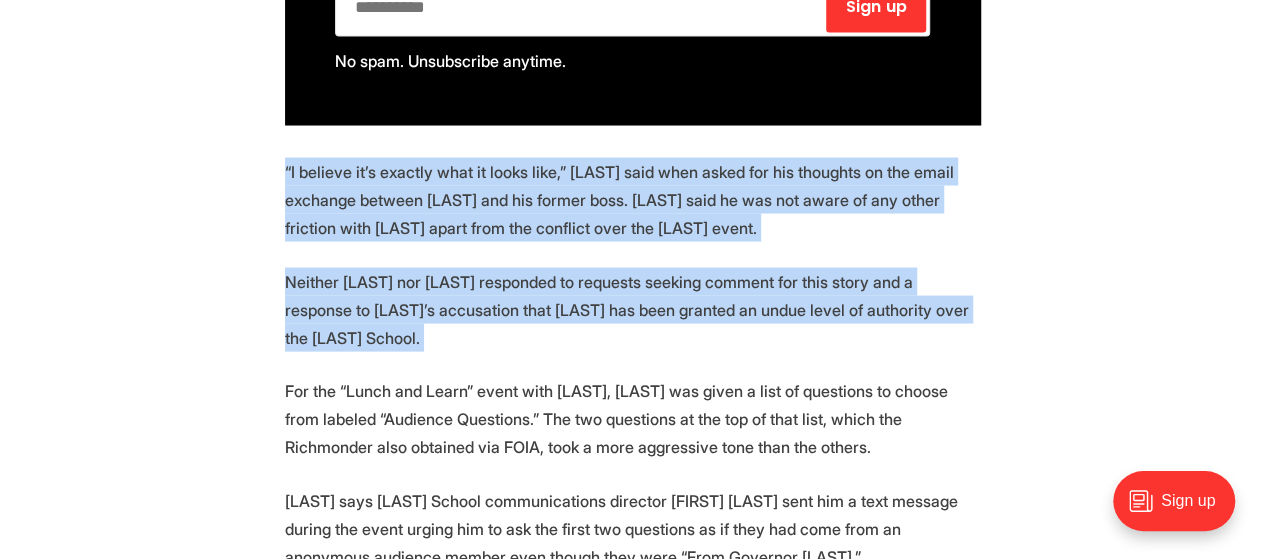 drag, startPoint x: 660, startPoint y: 426, endPoint x: 261, endPoint y: 241, distance: 439.80222 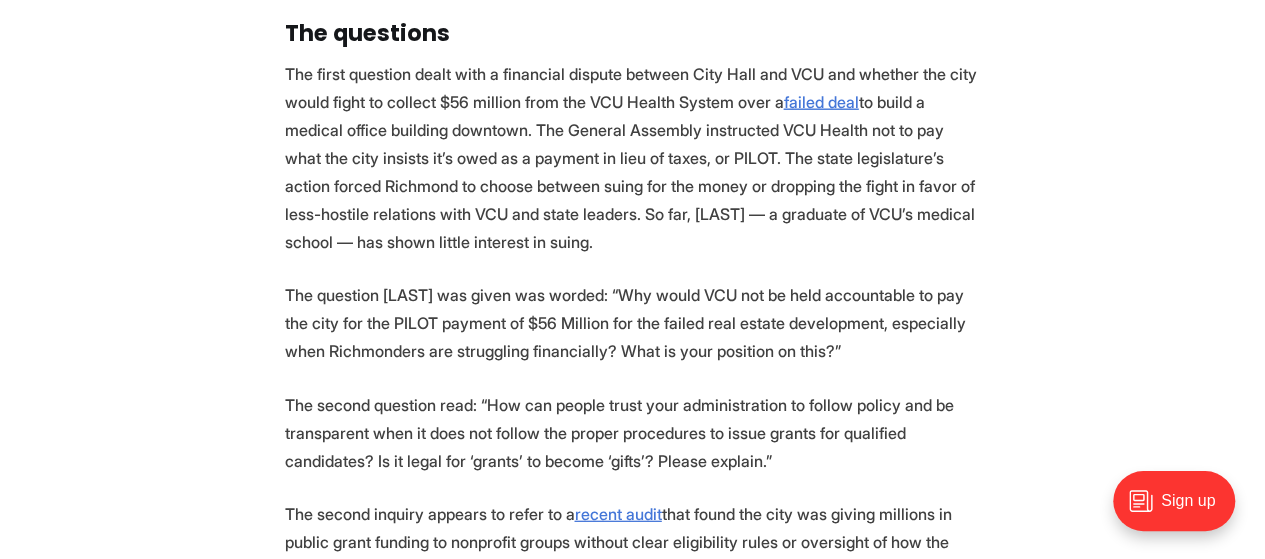 scroll, scrollTop: 2566, scrollLeft: 0, axis: vertical 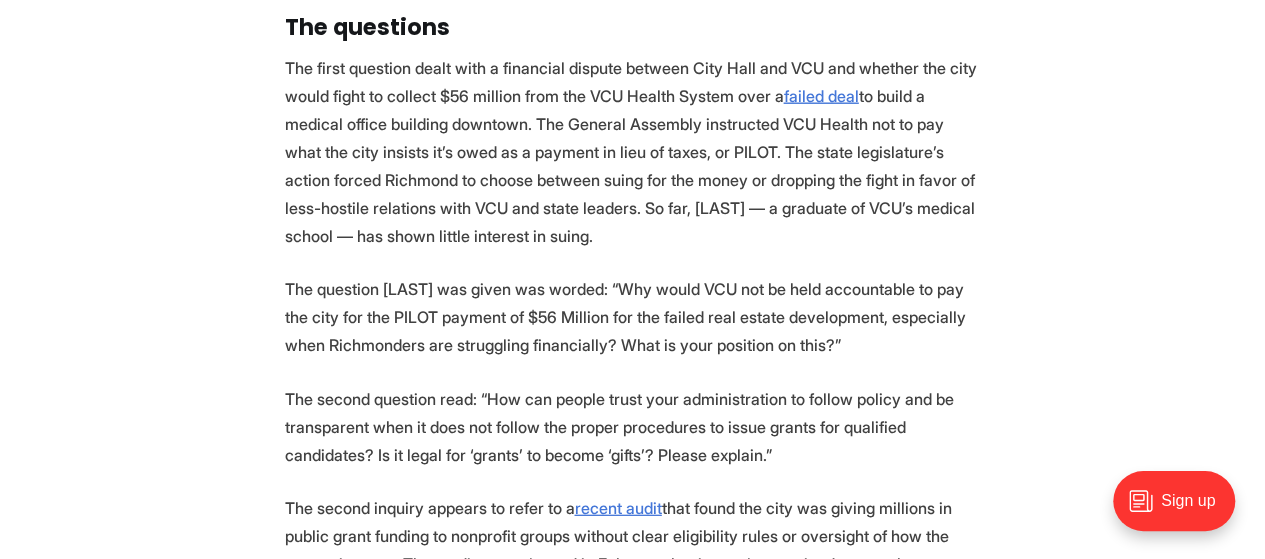 drag, startPoint x: 229, startPoint y: 133, endPoint x: 972, endPoint y: 455, distance: 809.77344 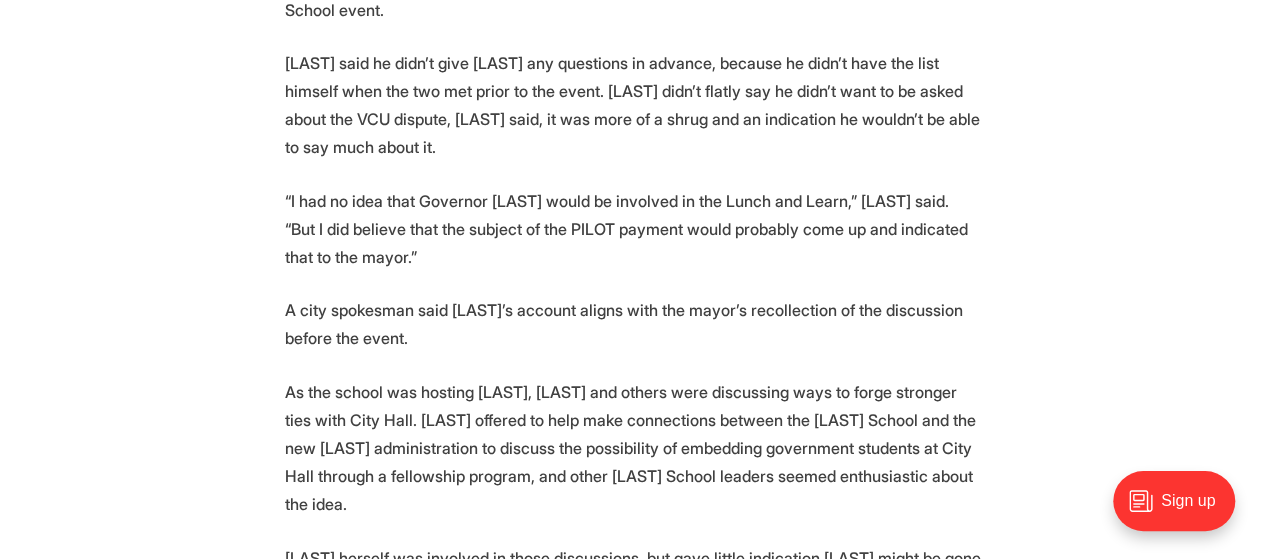 scroll, scrollTop: 4433, scrollLeft: 0, axis: vertical 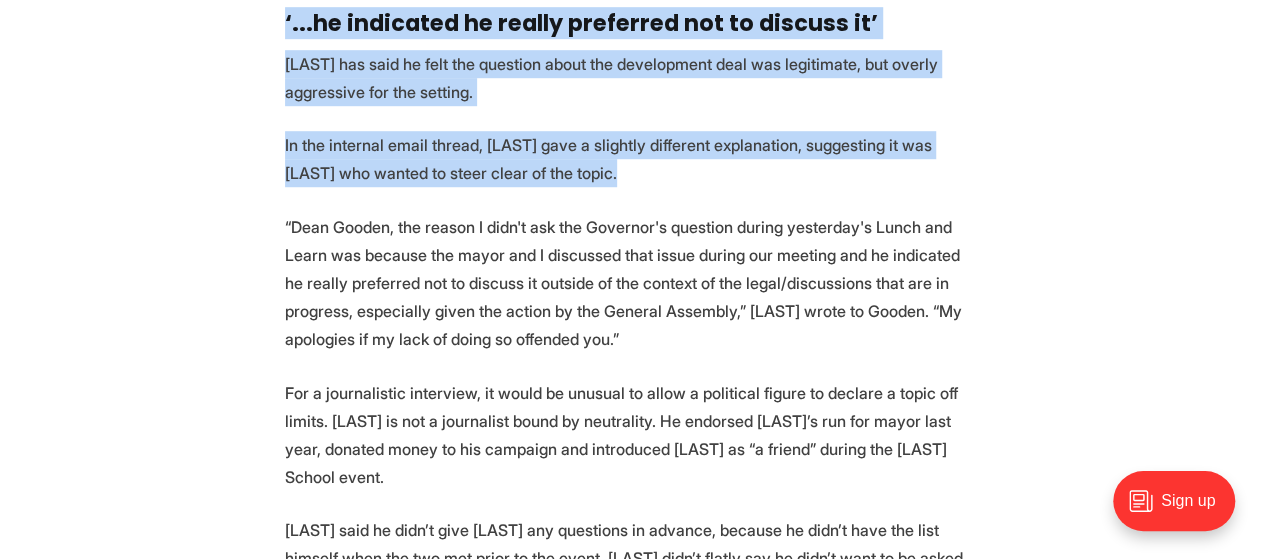 drag, startPoint x: 483, startPoint y: 249, endPoint x: 728, endPoint y: 343, distance: 262.4138 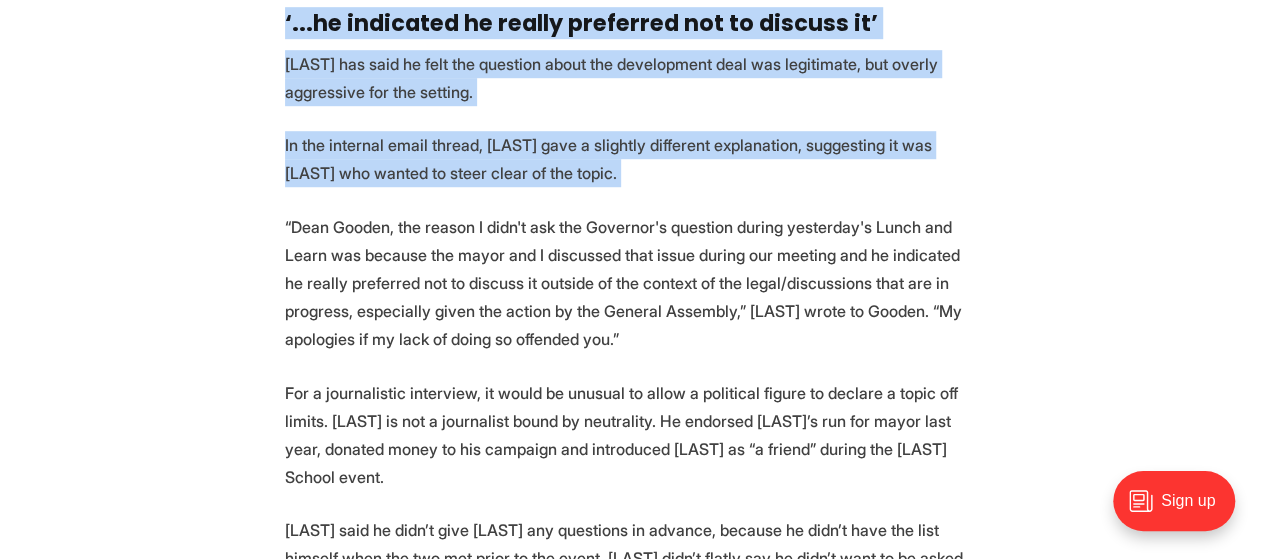 drag, startPoint x: 664, startPoint y: 345, endPoint x: 168, endPoint y: 165, distance: 527.6514 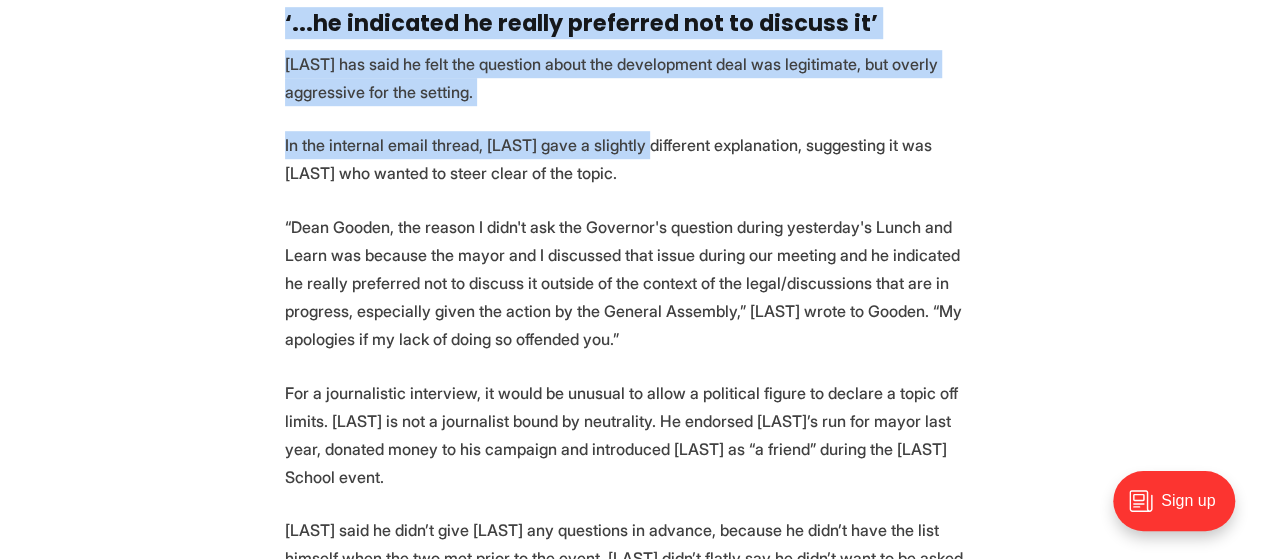 drag, startPoint x: 168, startPoint y: 165, endPoint x: 652, endPoint y: 327, distance: 510.392 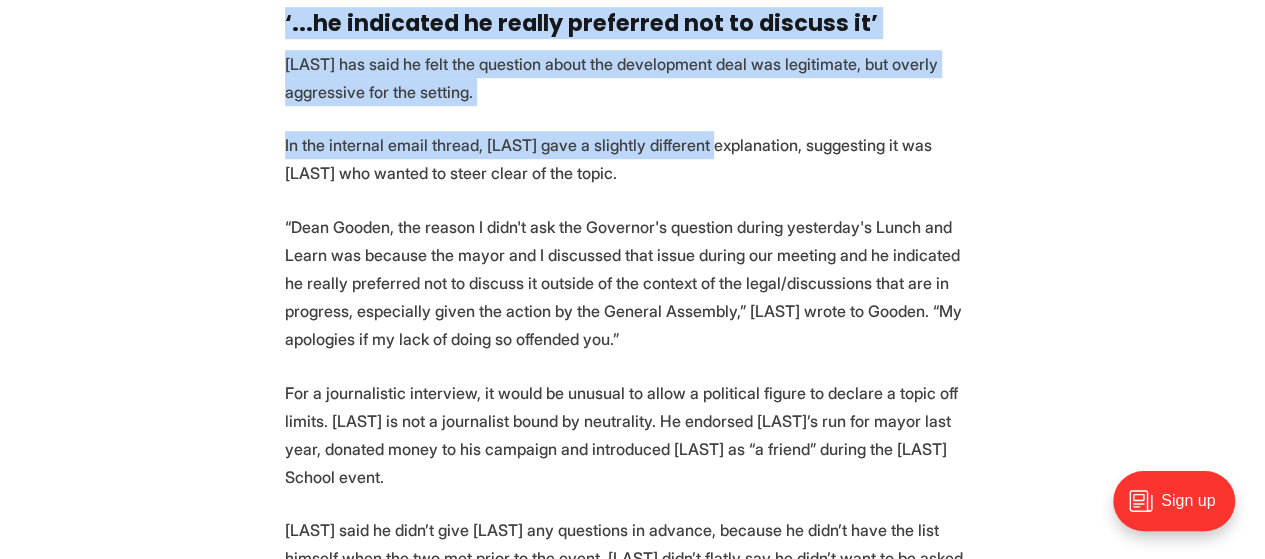 drag, startPoint x: 239, startPoint y: 206, endPoint x: 729, endPoint y: 305, distance: 499.901 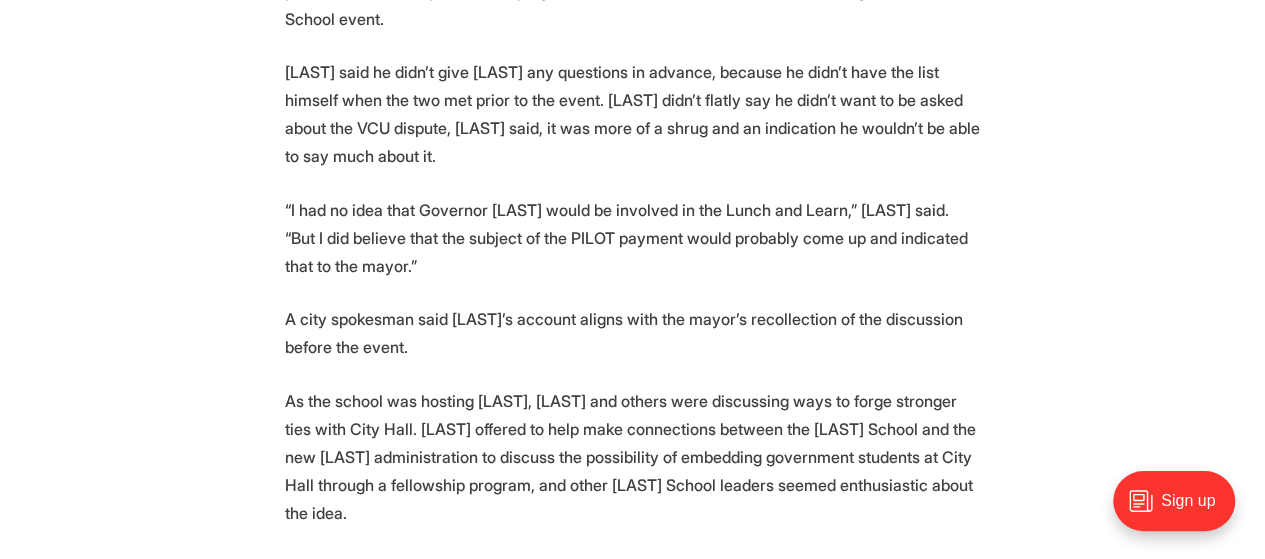 scroll, scrollTop: 4900, scrollLeft: 0, axis: vertical 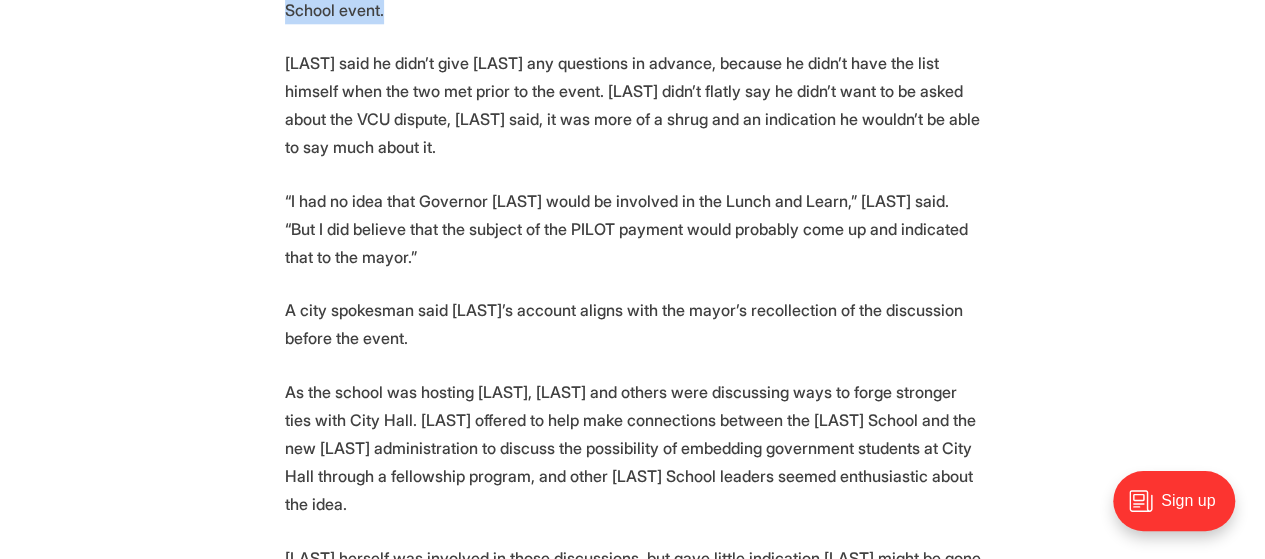 drag, startPoint x: 267, startPoint y: 101, endPoint x: 582, endPoint y: 195, distance: 328.72632 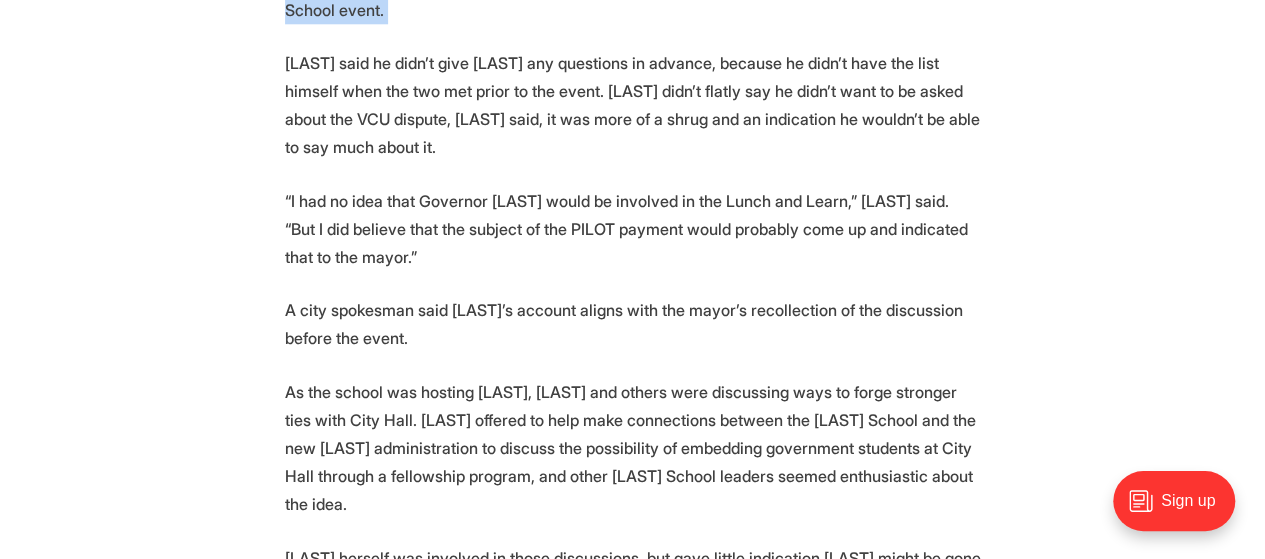 drag, startPoint x: 577, startPoint y: 193, endPoint x: 207, endPoint y: 73, distance: 388.973 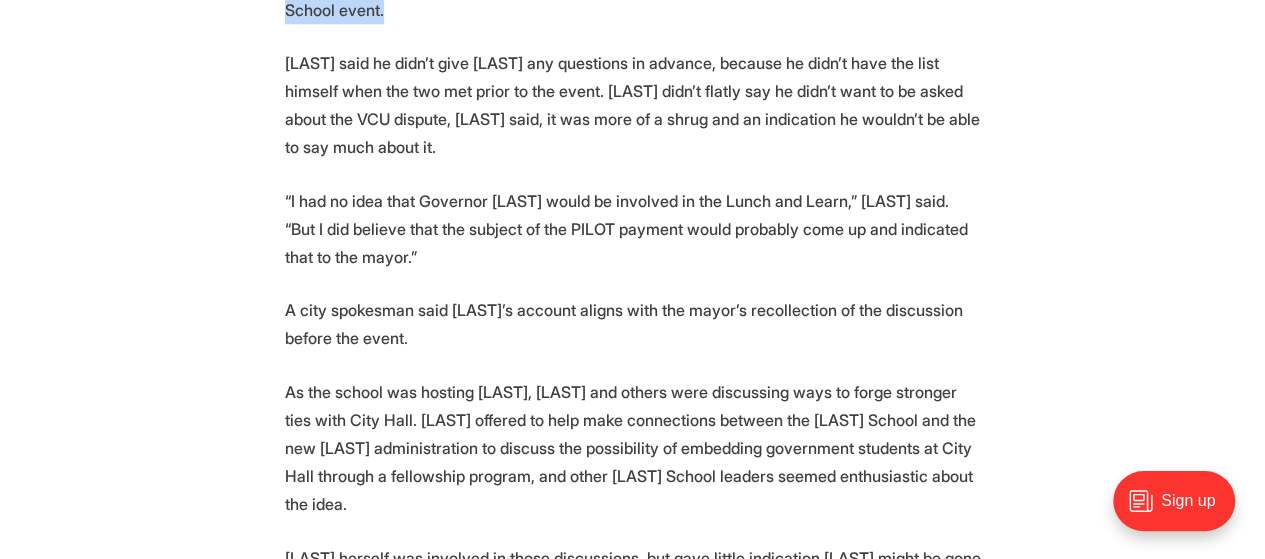 drag, startPoint x: 600, startPoint y: 187, endPoint x: 245, endPoint y: 88, distance: 368.54578 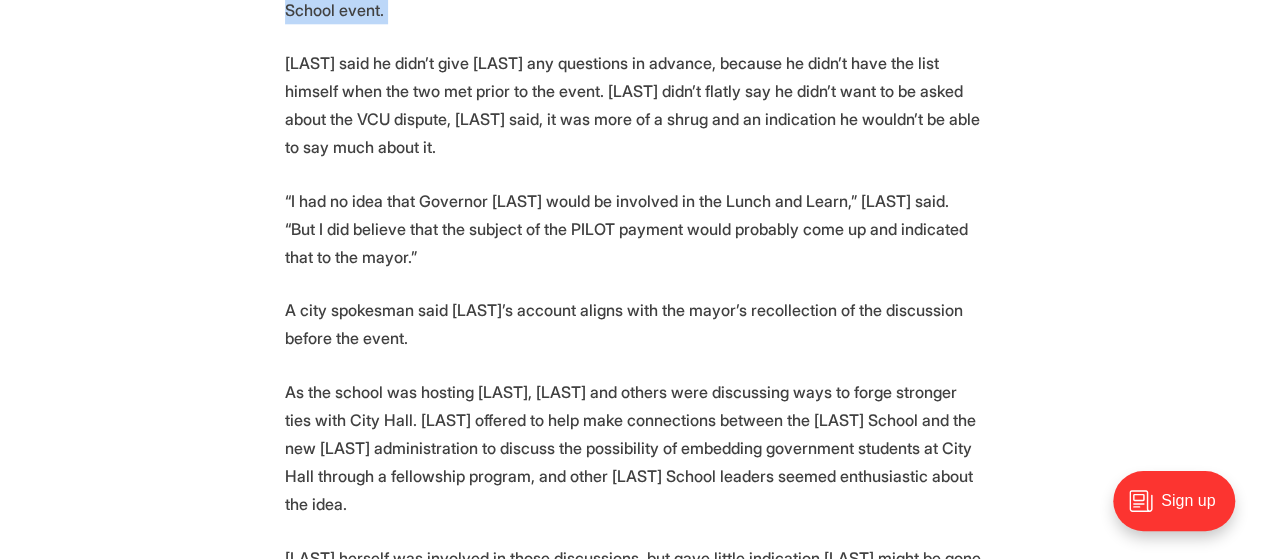 drag, startPoint x: 369, startPoint y: 126, endPoint x: 650, endPoint y: 195, distance: 289.34753 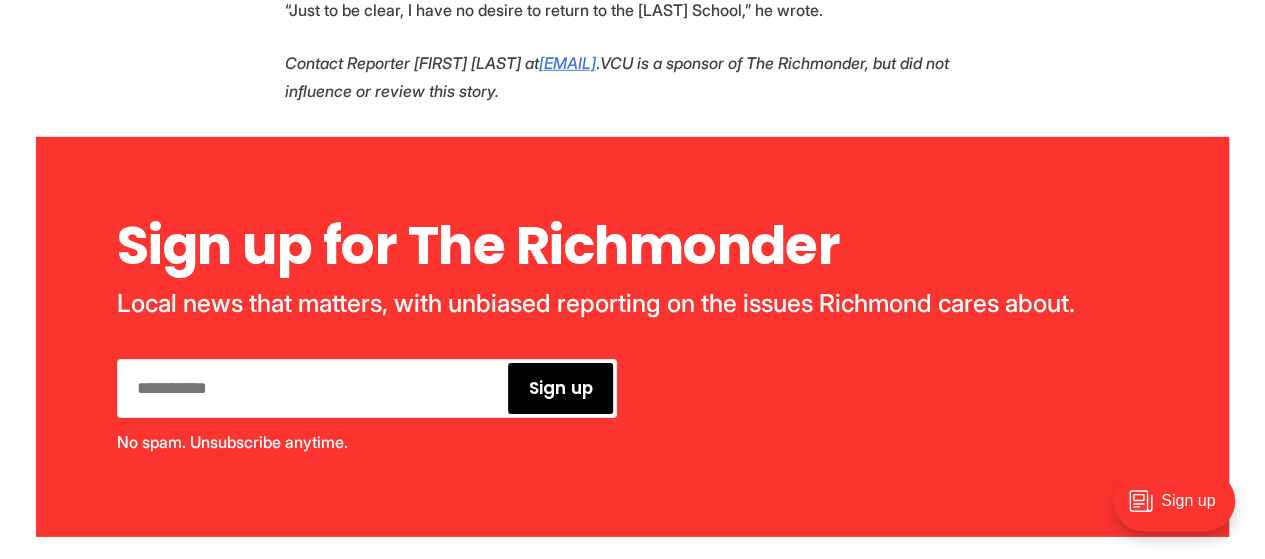 scroll, scrollTop: 6766, scrollLeft: 0, axis: vertical 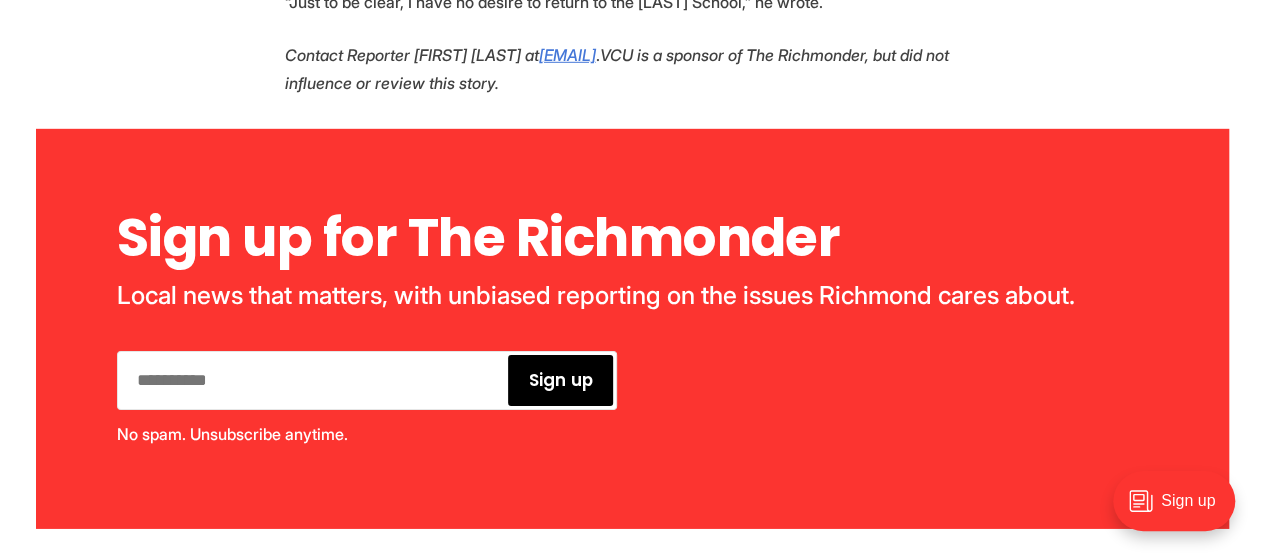 drag, startPoint x: 757, startPoint y: 190, endPoint x: 918, endPoint y: 268, distance: 178.89941 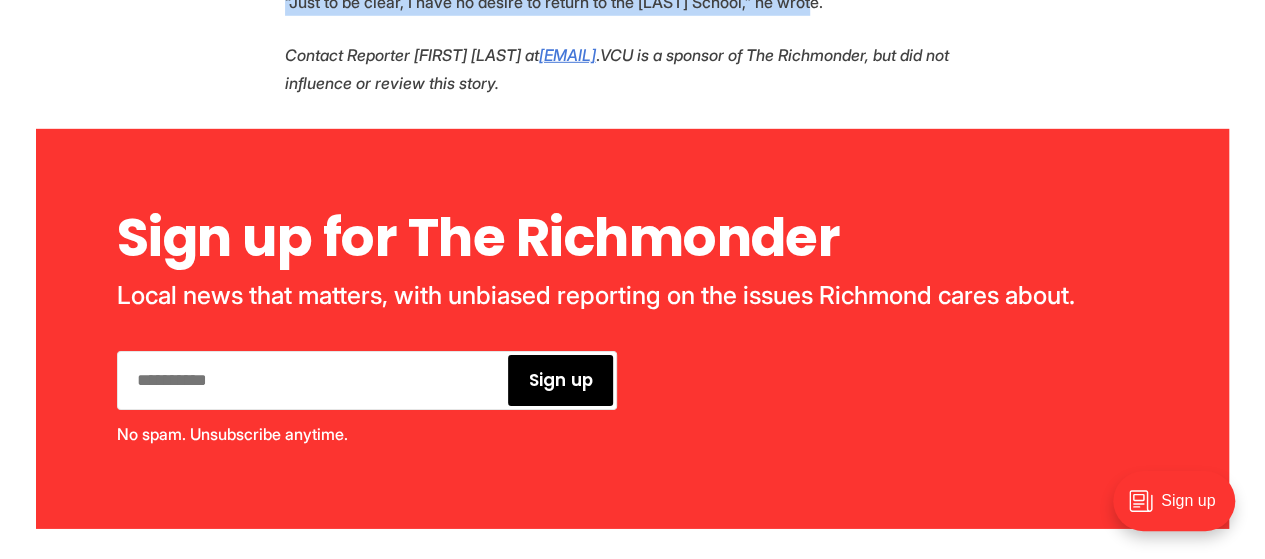 drag, startPoint x: 840, startPoint y: 296, endPoint x: 586, endPoint y: 60, distance: 346.71603 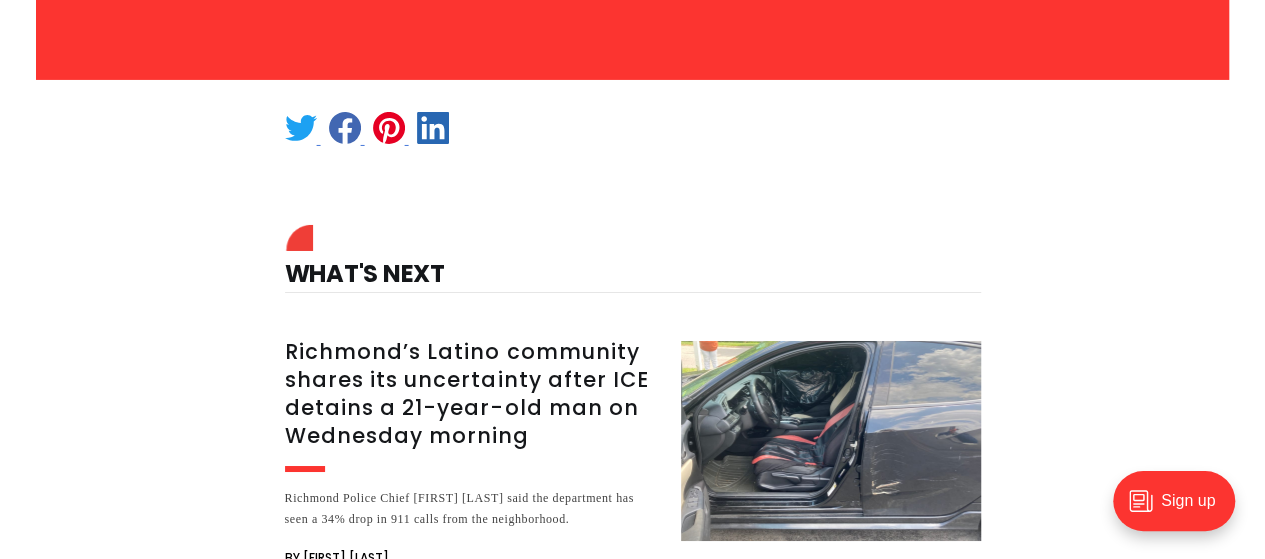 scroll, scrollTop: 7233, scrollLeft: 0, axis: vertical 